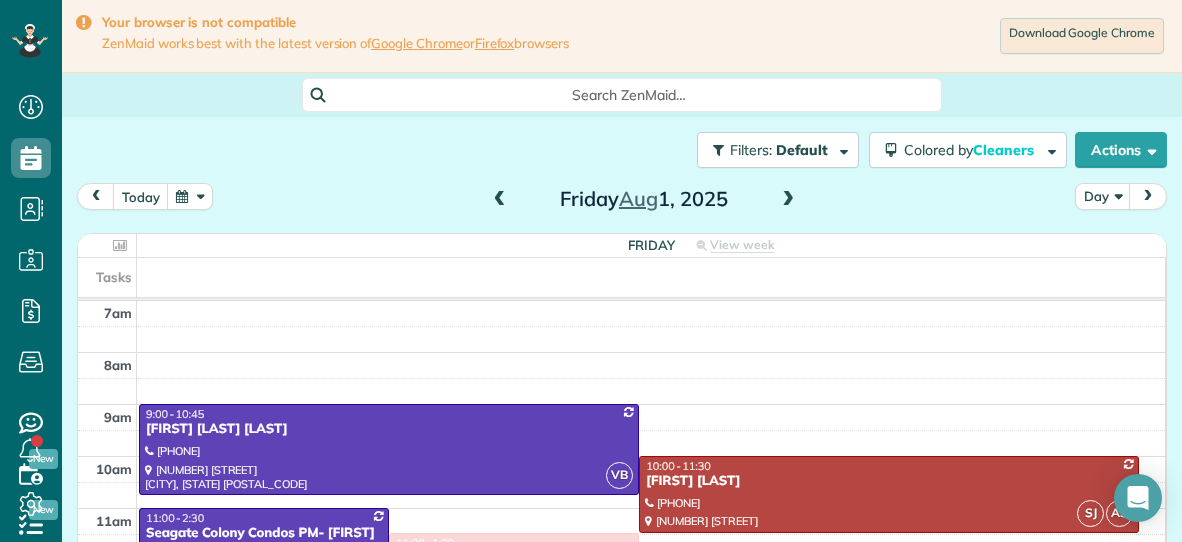 scroll, scrollTop: 0, scrollLeft: 0, axis: both 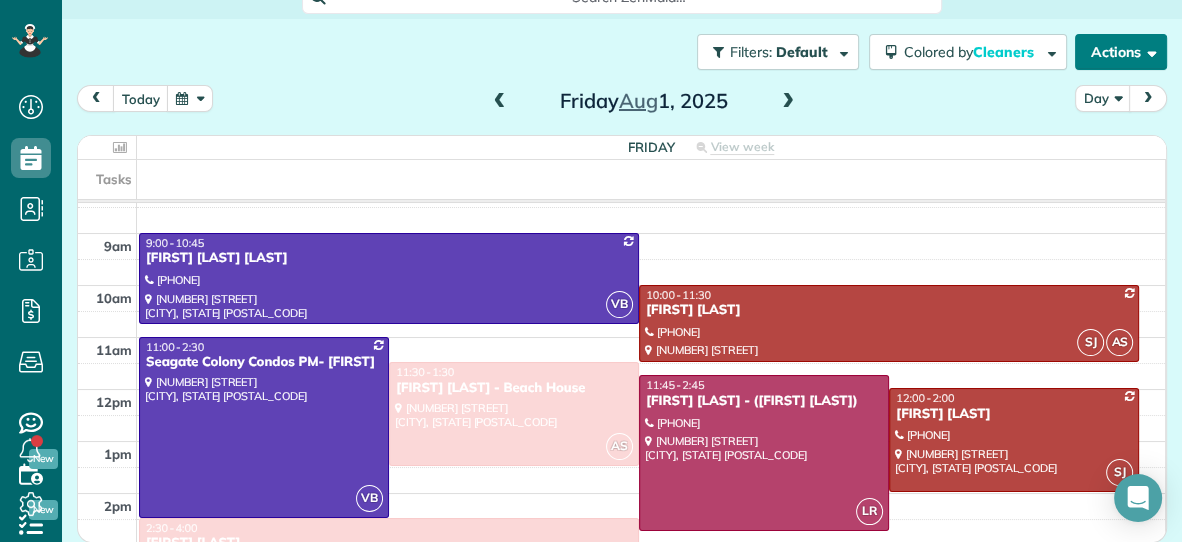 click on "Actions" at bounding box center [1121, 52] 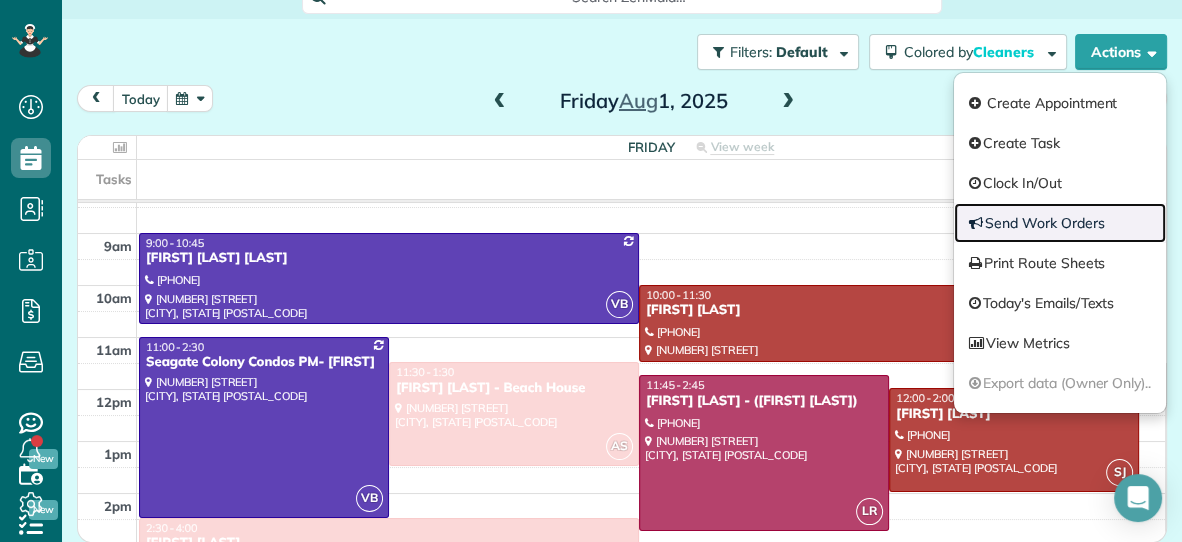 click on "Send Work Orders" at bounding box center (1060, 223) 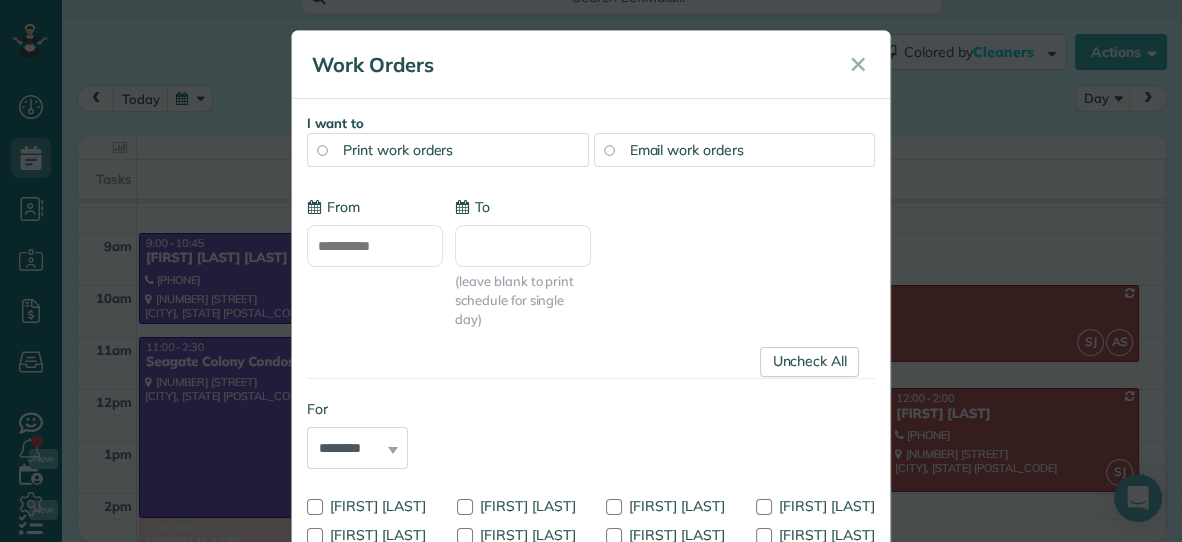 scroll, scrollTop: 0, scrollLeft: 0, axis: both 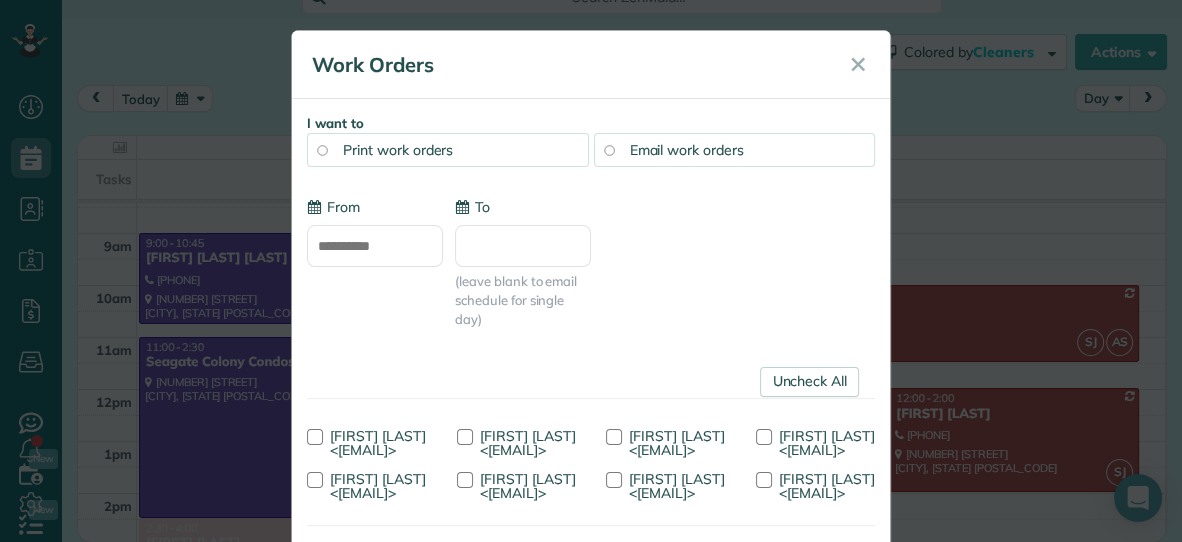click on "To" at bounding box center (523, 246) 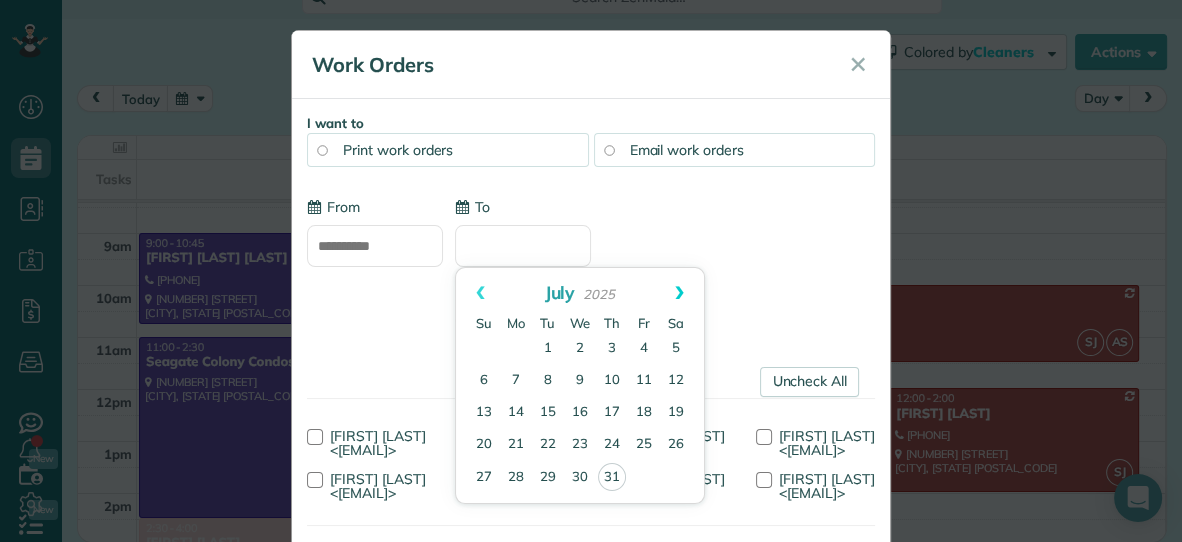 click on "Next" at bounding box center [679, 293] 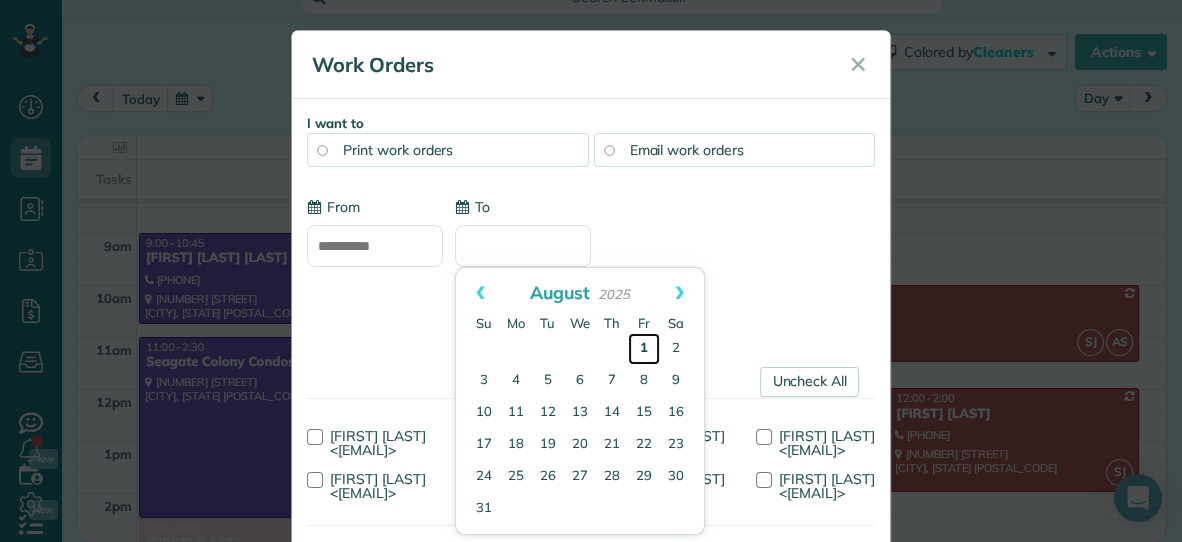 click on "1" at bounding box center [644, 349] 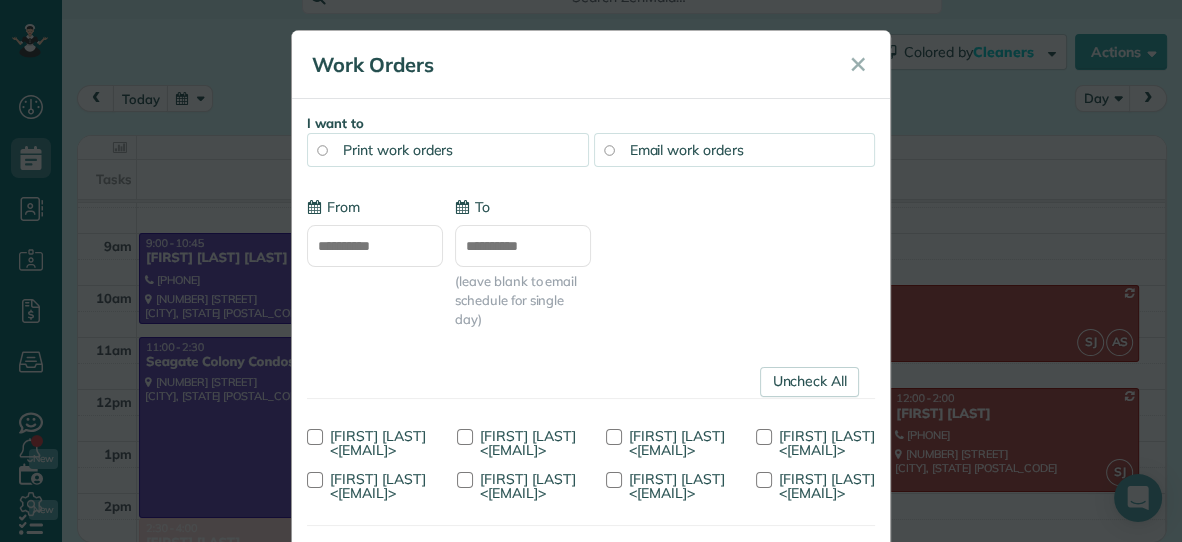 scroll, scrollTop: 255, scrollLeft: 0, axis: vertical 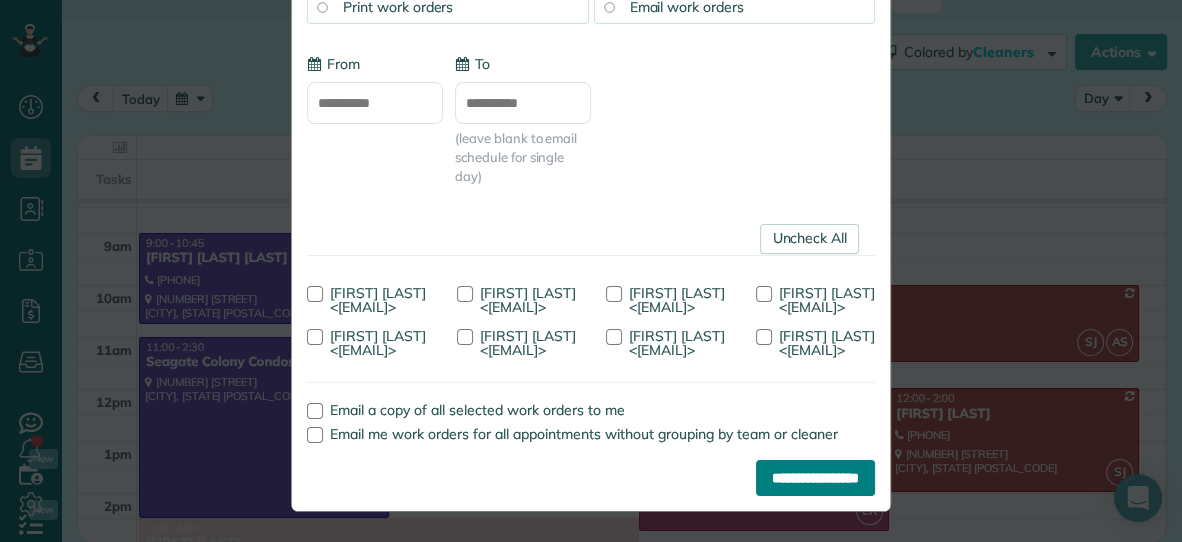 click on "**********" at bounding box center [815, 478] 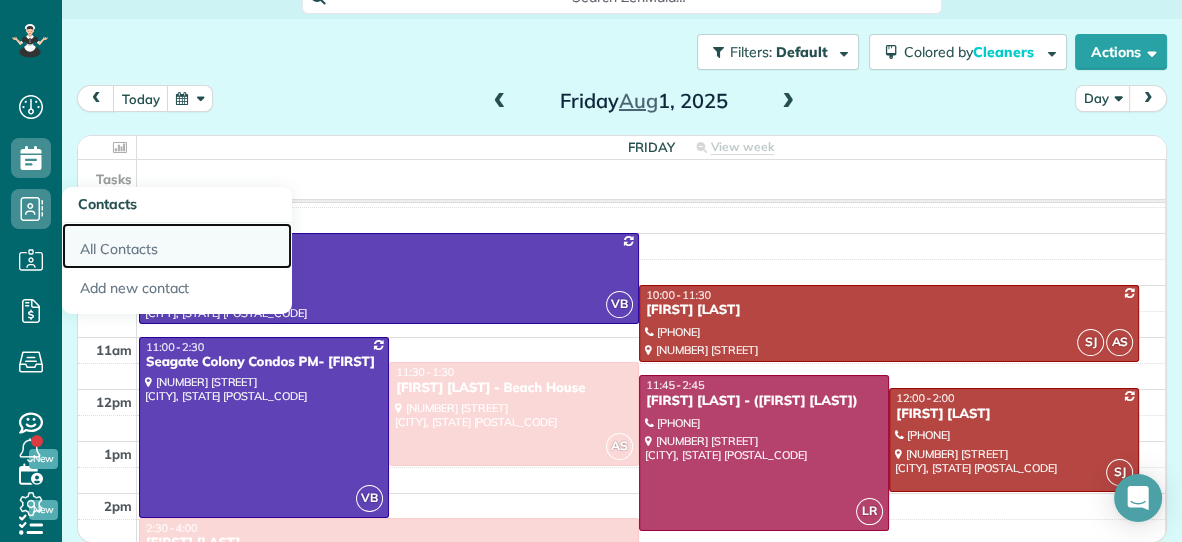 click on "All Contacts" at bounding box center [177, 246] 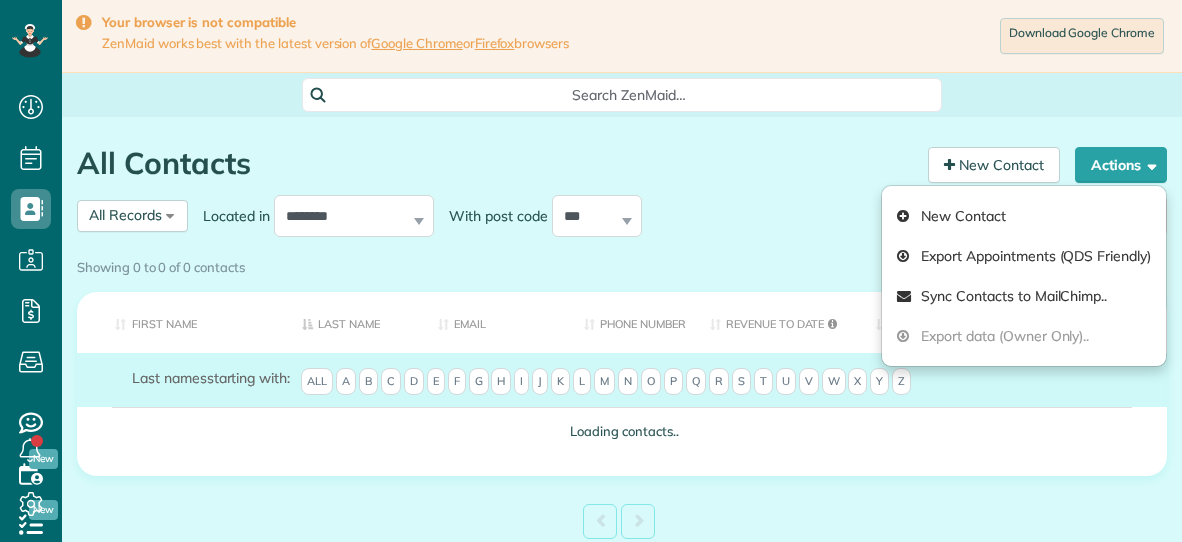 scroll, scrollTop: 0, scrollLeft: 0, axis: both 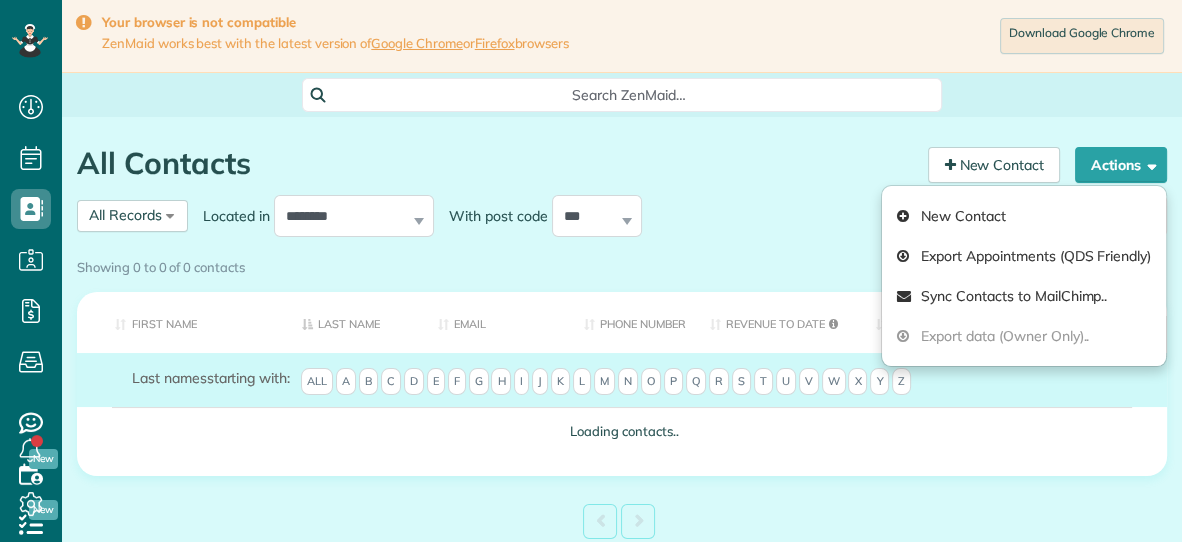 click on "Search ZenMaid…" at bounding box center [622, 95] 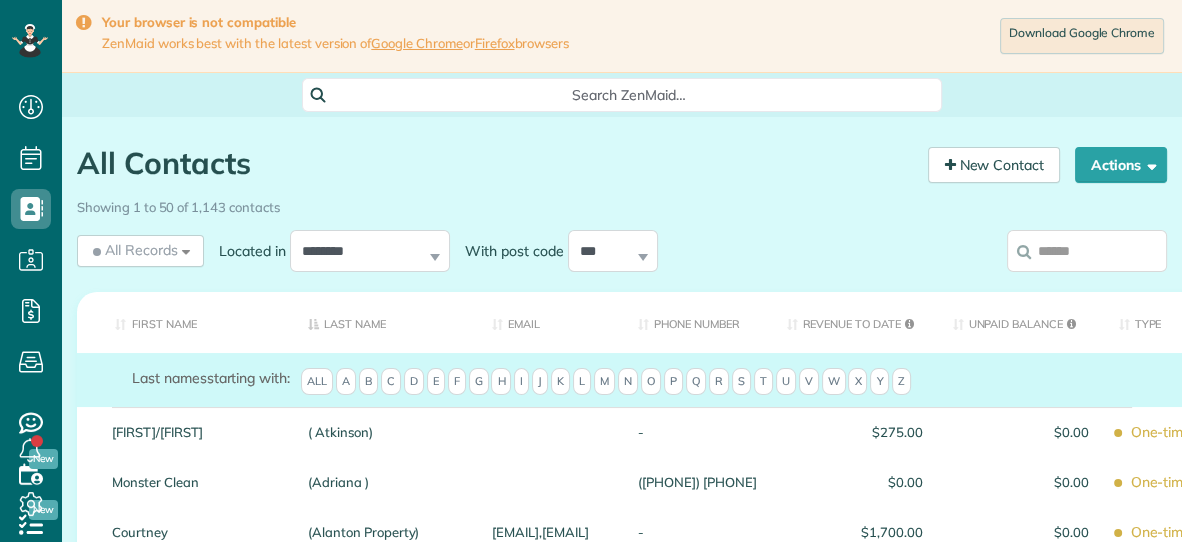 click on "Search ZenMaid…" at bounding box center [622, 95] 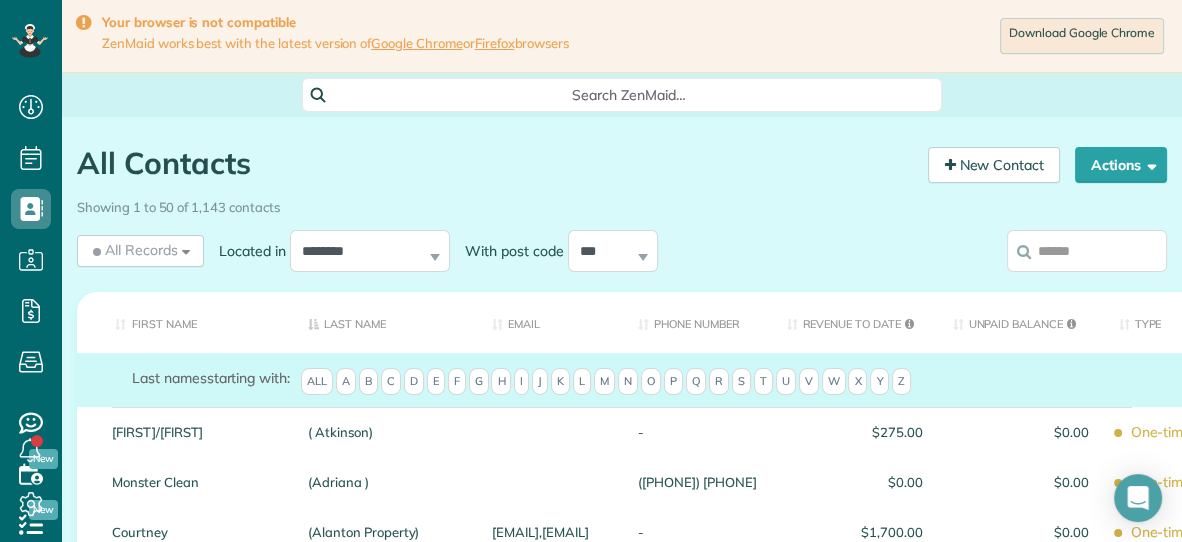 click at bounding box center [1087, 251] 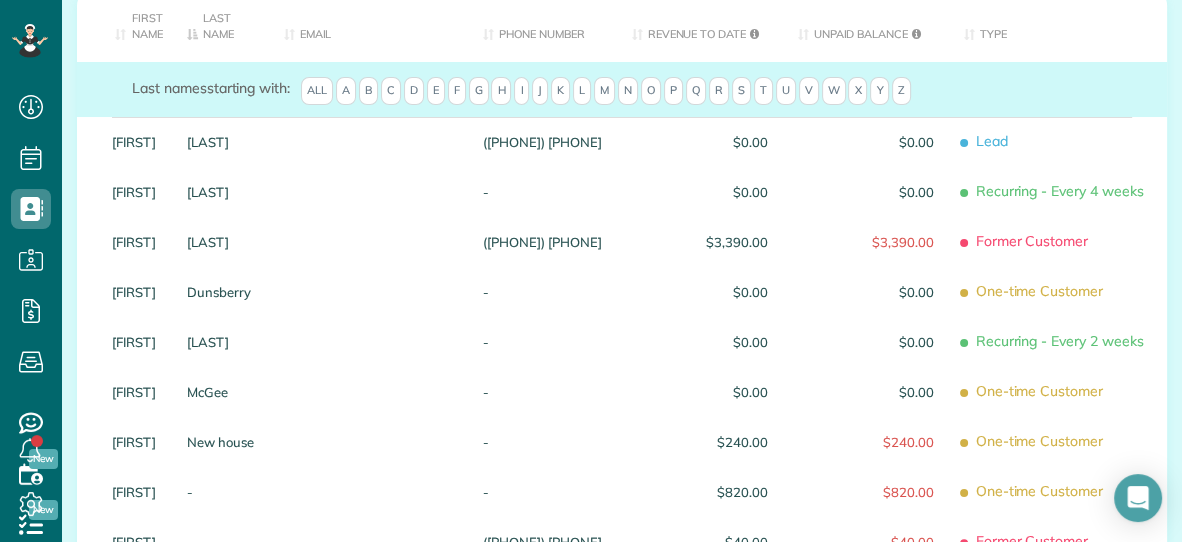 scroll, scrollTop: 326, scrollLeft: 0, axis: vertical 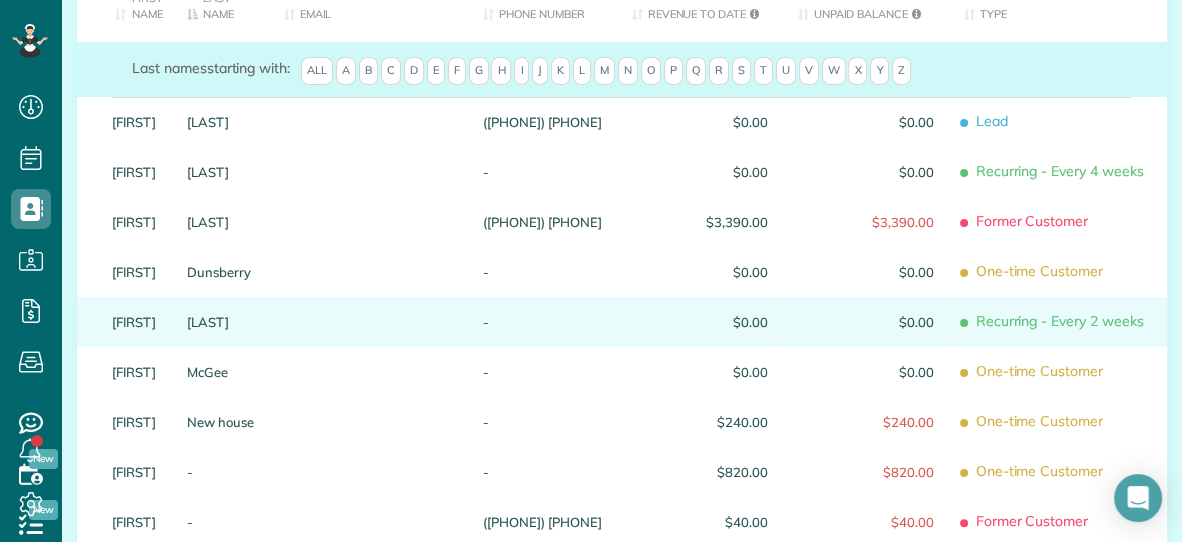 type on "*****" 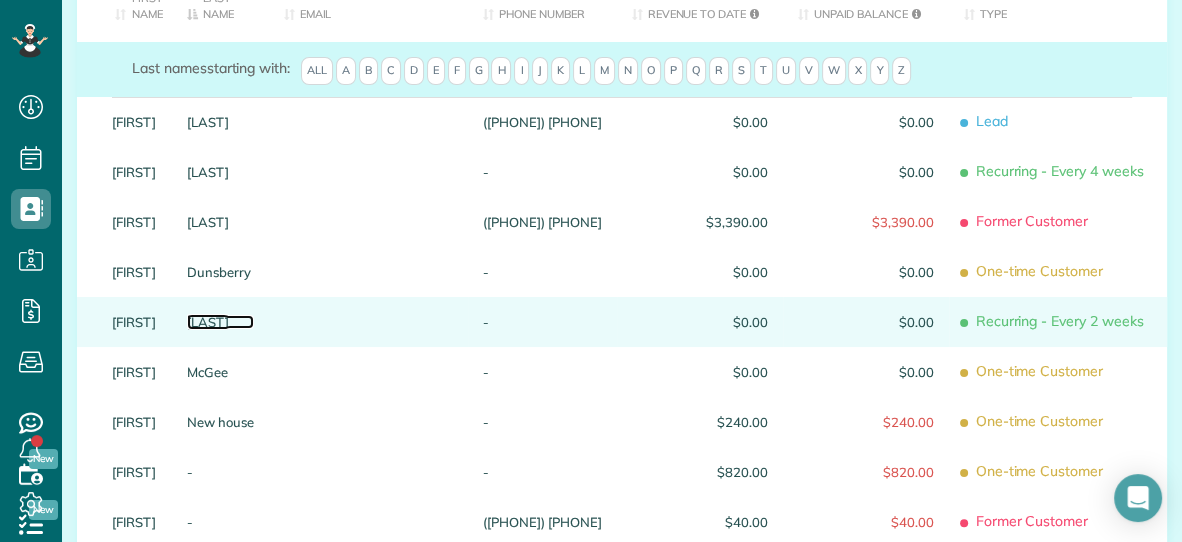 click on "Knapp" at bounding box center [220, 322] 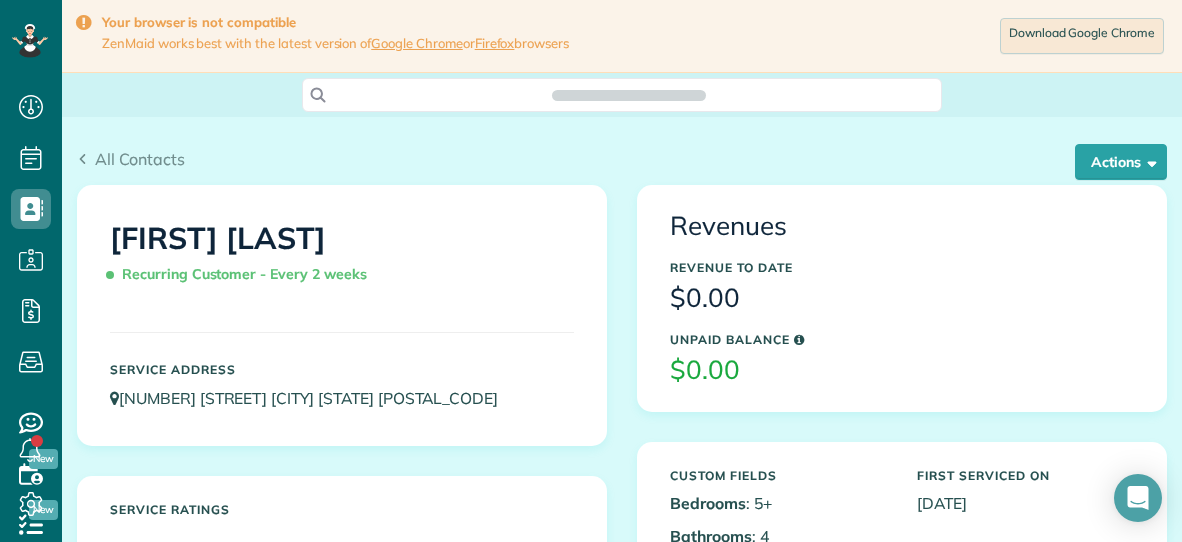 scroll, scrollTop: 0, scrollLeft: 0, axis: both 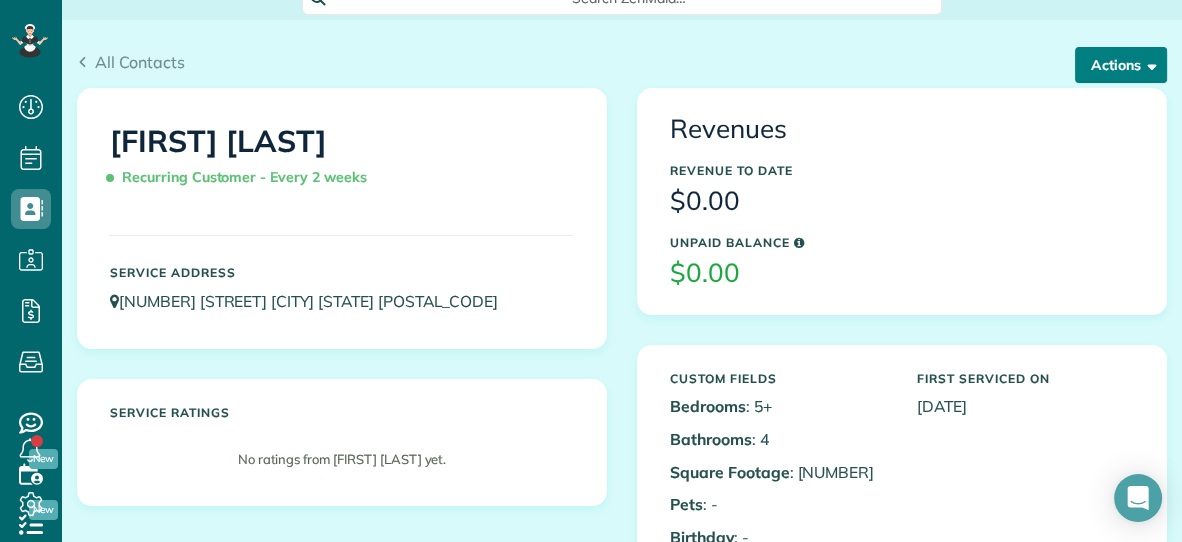 click on "Actions" at bounding box center (1121, 65) 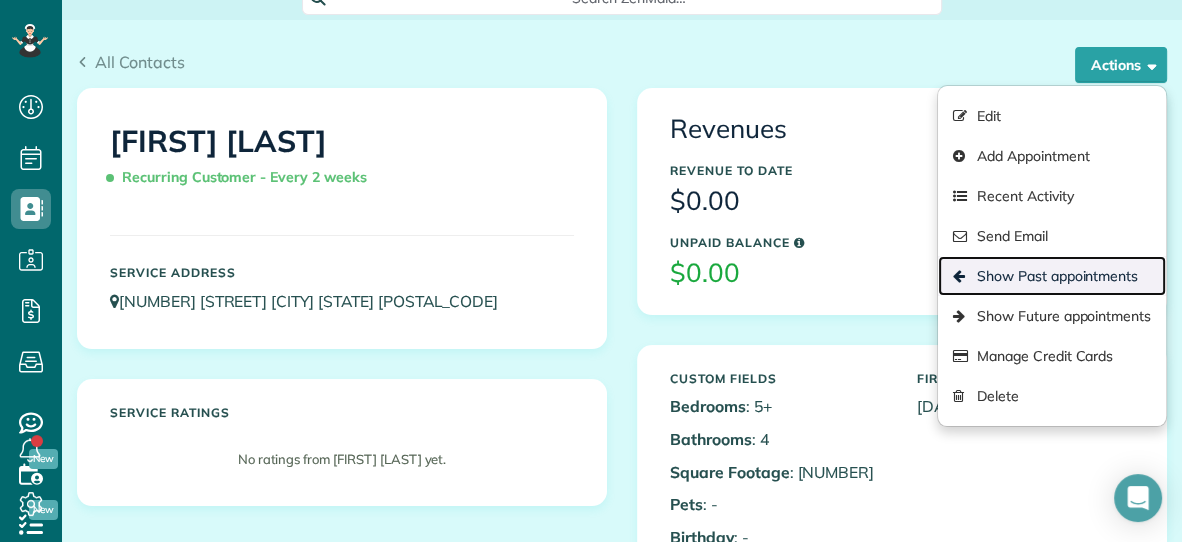 click on "Show Past appointments" at bounding box center [1052, 276] 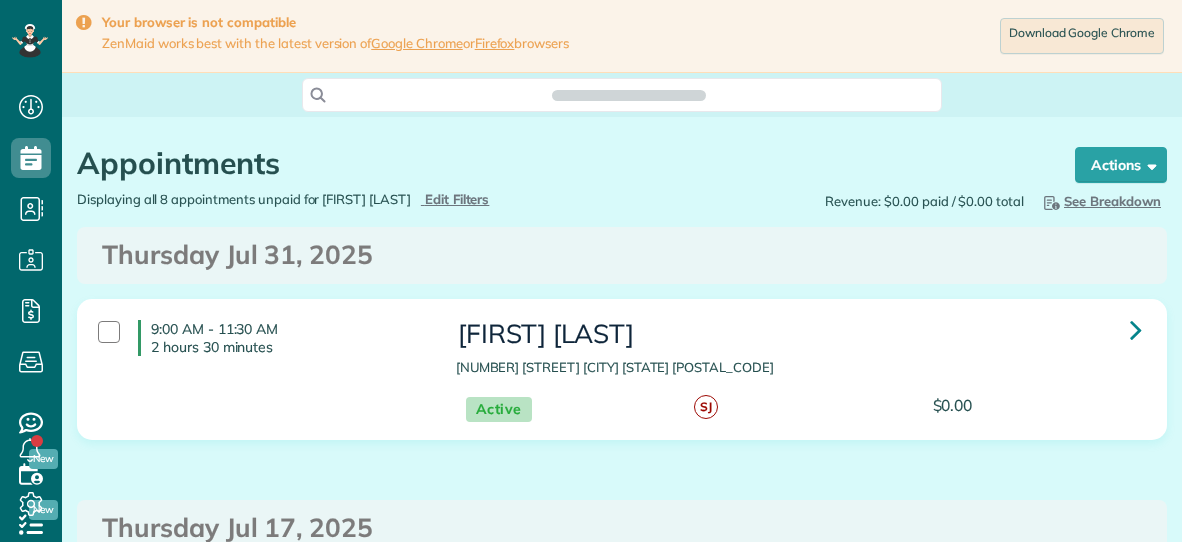 scroll, scrollTop: 0, scrollLeft: 0, axis: both 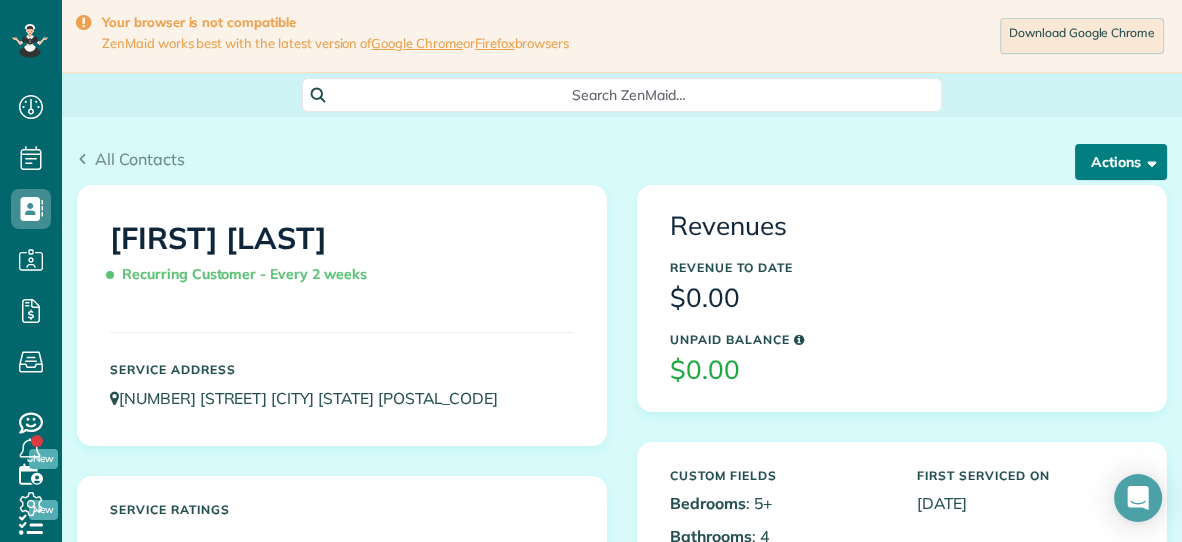 click on "Actions" at bounding box center (1121, 162) 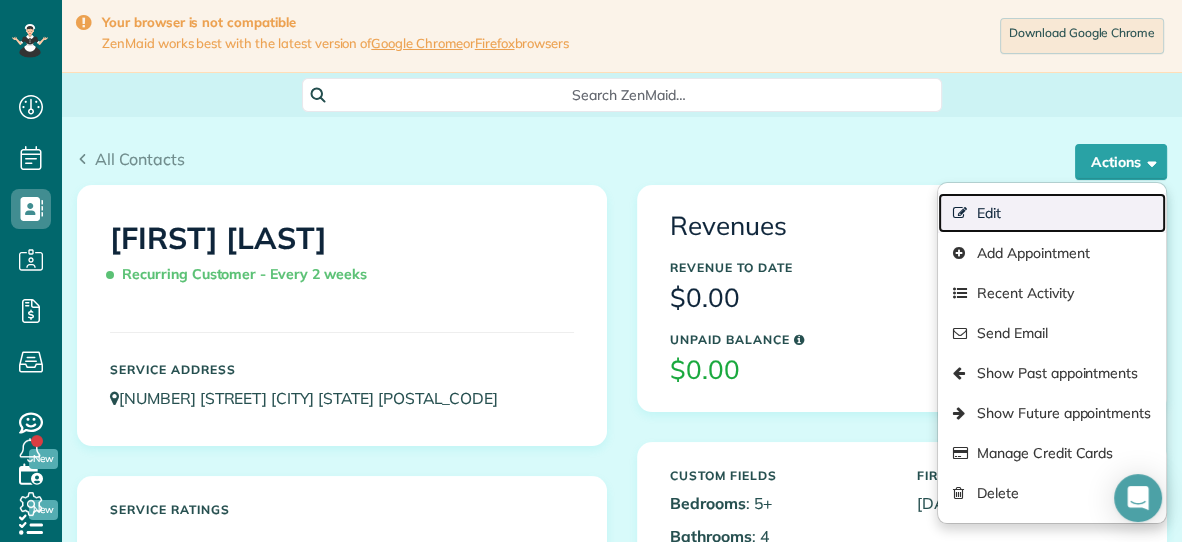 click on "Edit" at bounding box center (1052, 213) 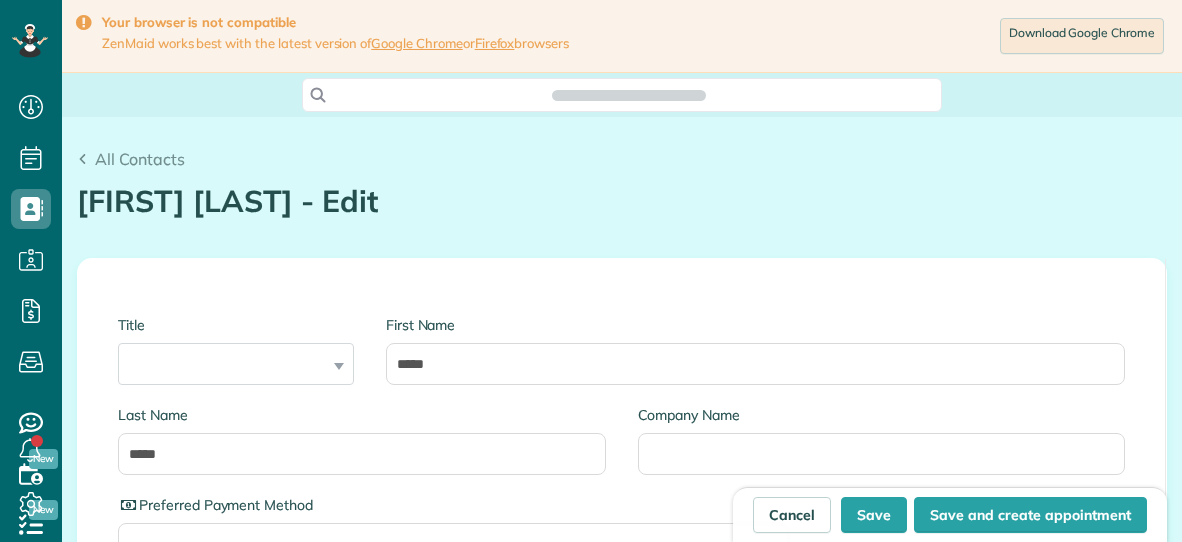scroll, scrollTop: 0, scrollLeft: 0, axis: both 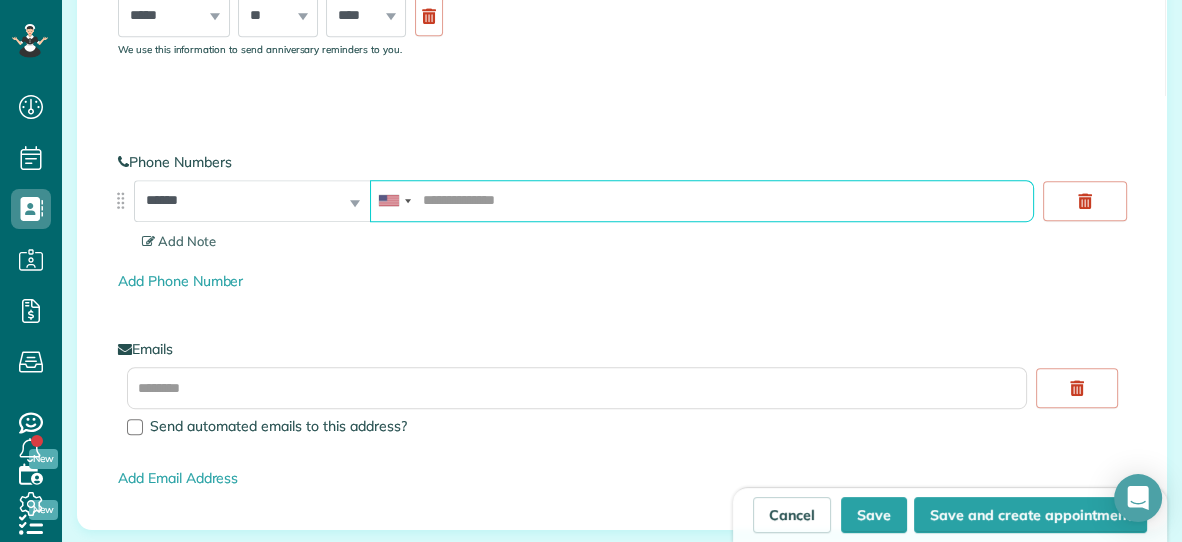 click at bounding box center (702, 201) 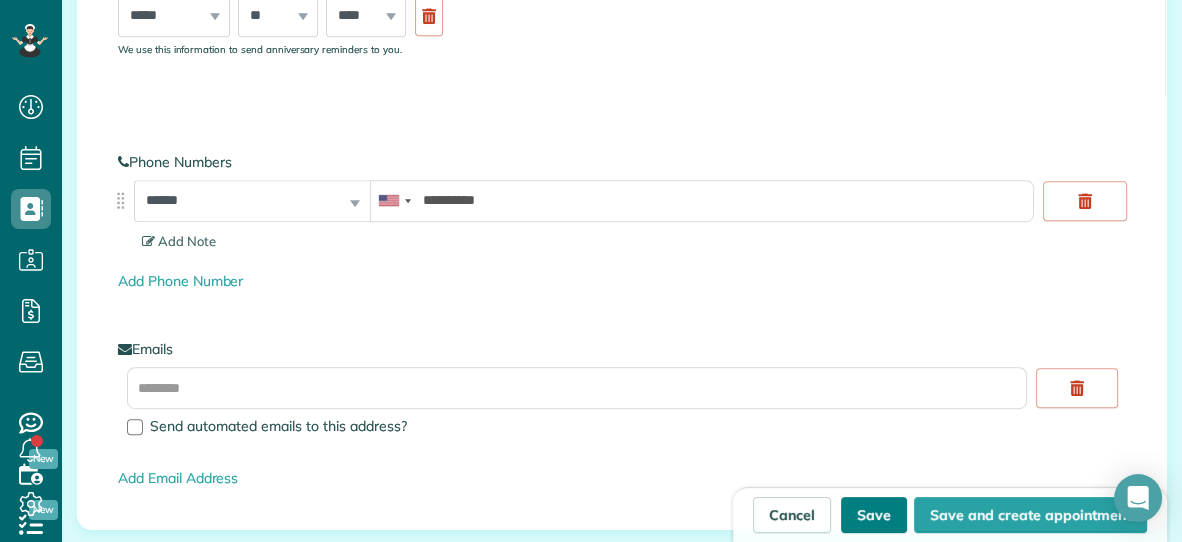 click on "Save" at bounding box center (874, 515) 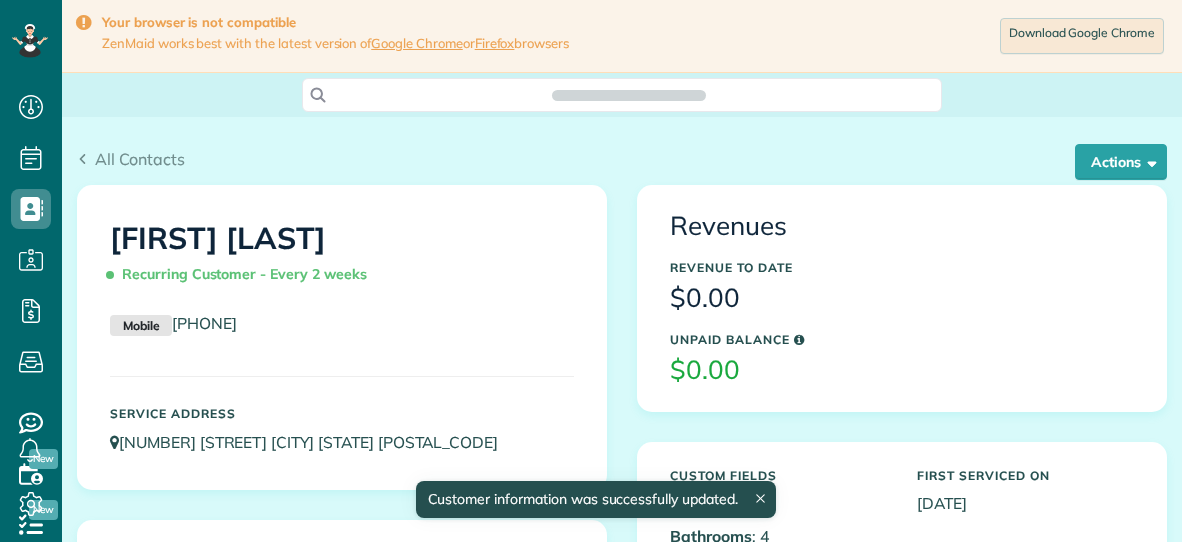 scroll, scrollTop: 0, scrollLeft: 0, axis: both 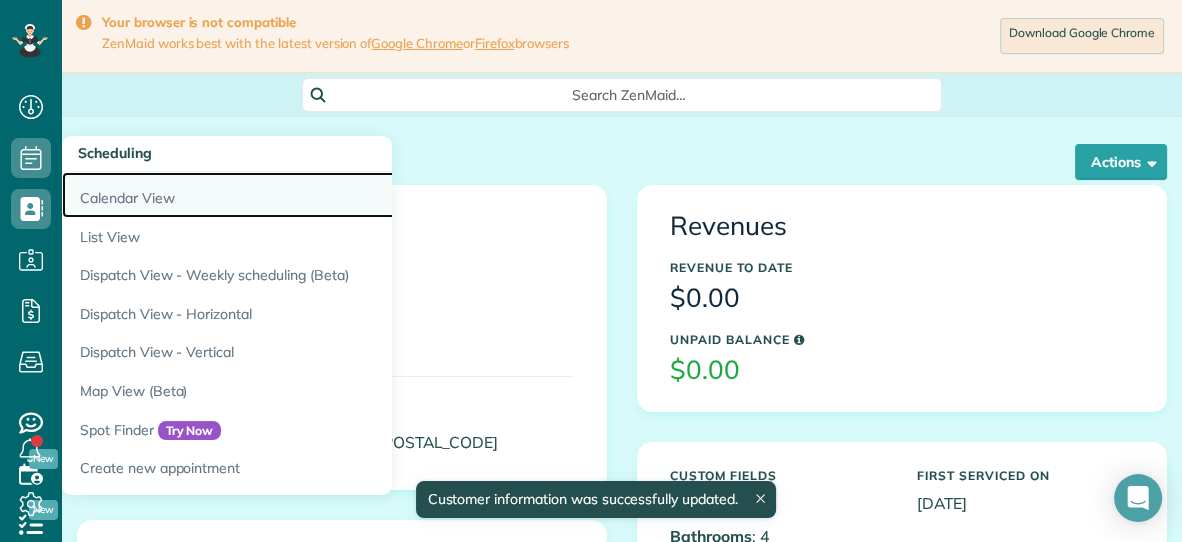 click on "Calendar View" at bounding box center [312, 195] 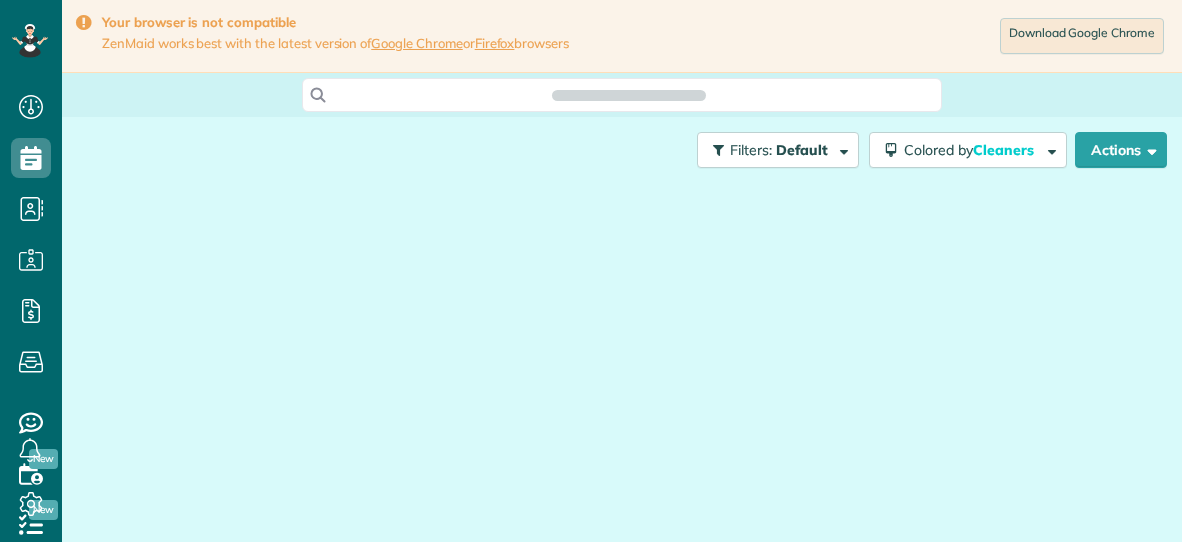 scroll, scrollTop: 0, scrollLeft: 0, axis: both 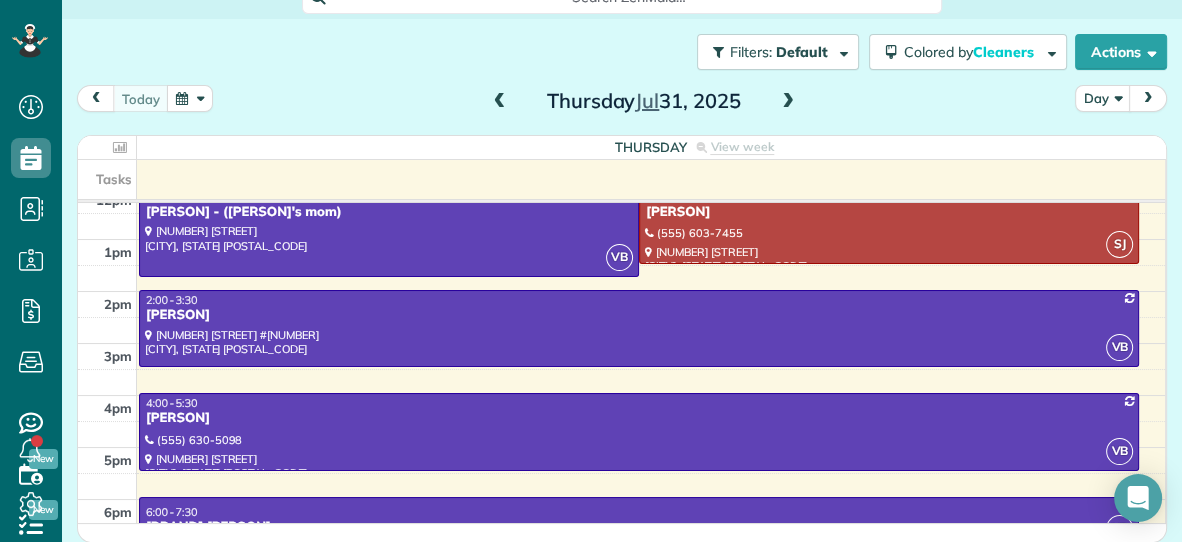 click at bounding box center [788, 102] 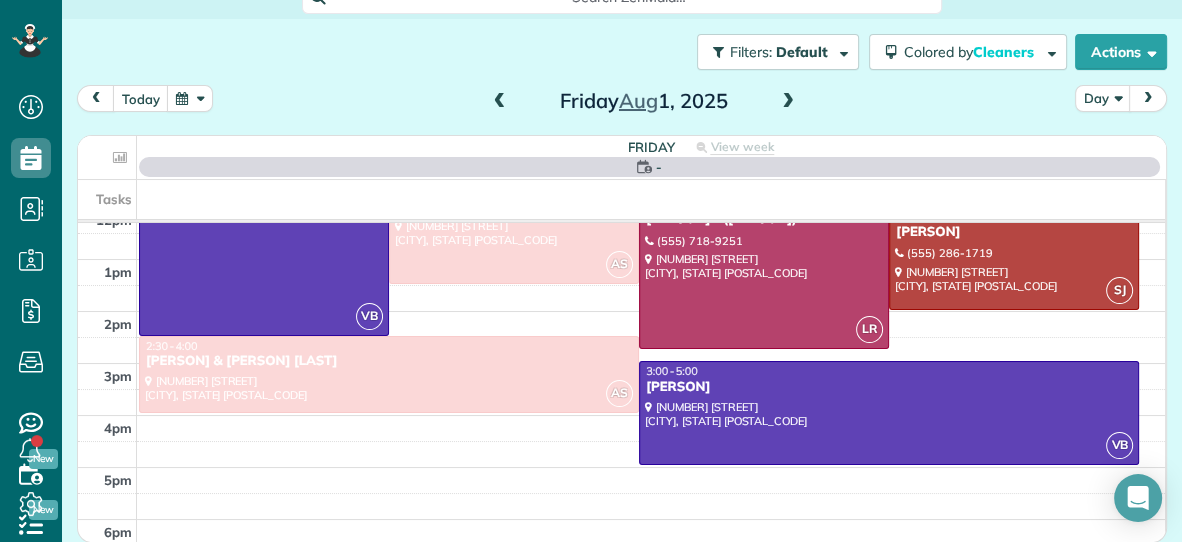 scroll, scrollTop: 0, scrollLeft: 0, axis: both 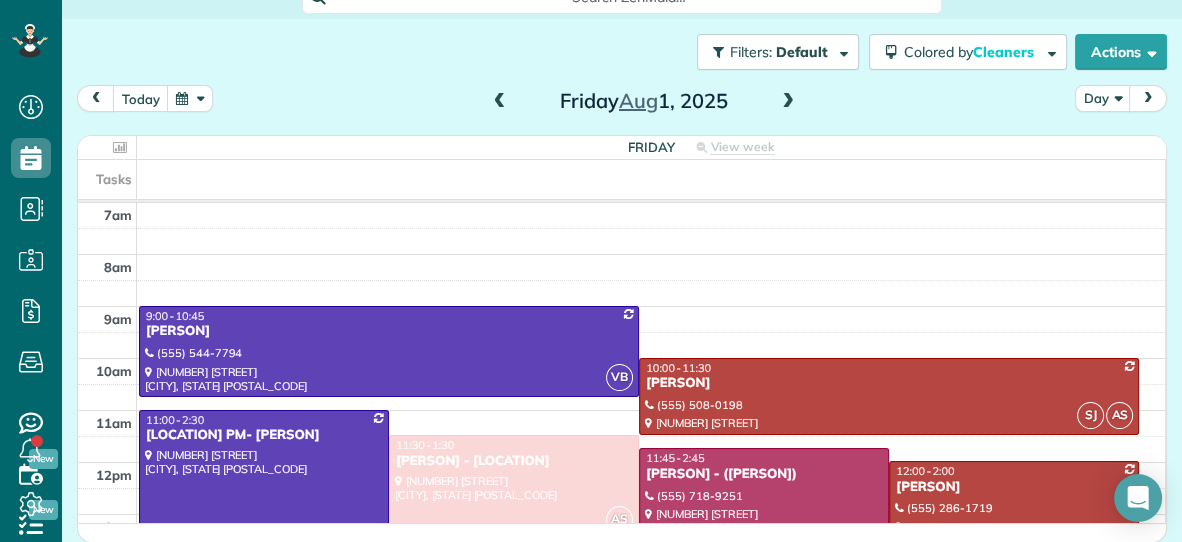 click at bounding box center [788, 102] 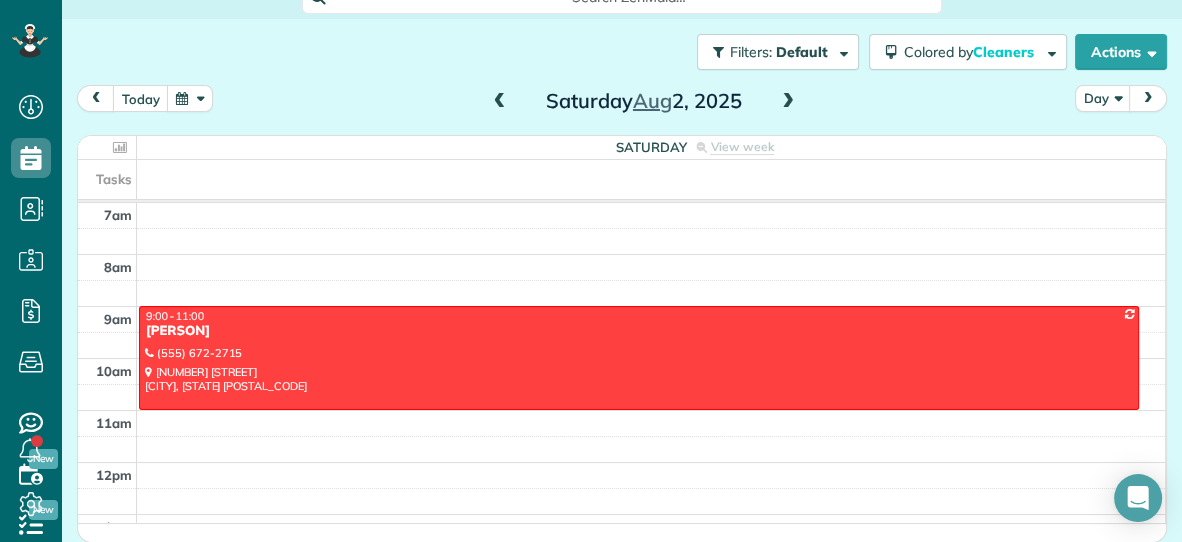 click at bounding box center [788, 102] 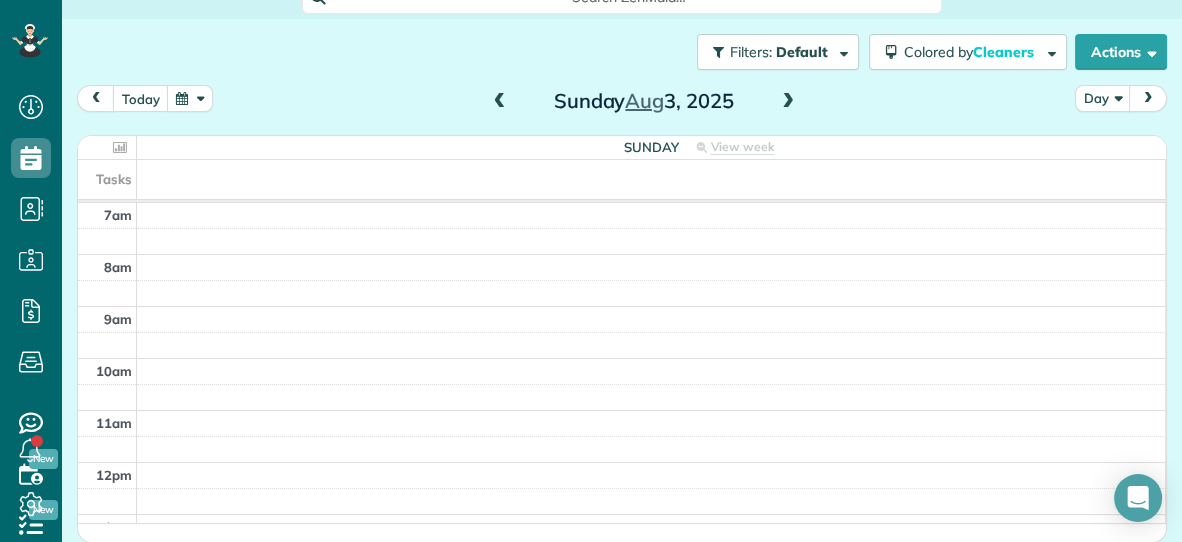 click at bounding box center [500, 102] 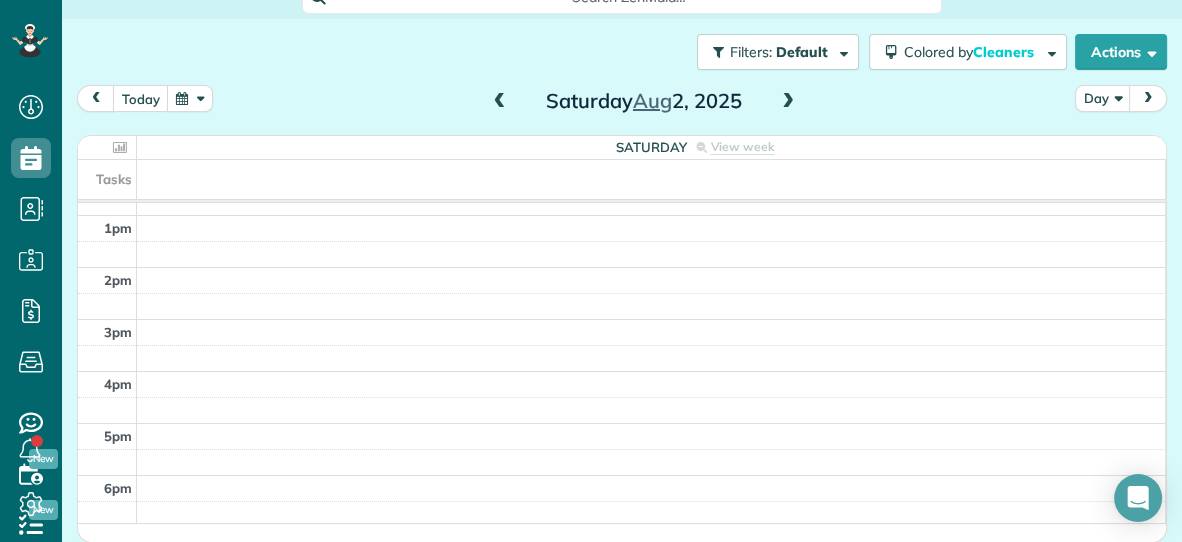scroll, scrollTop: 0, scrollLeft: 0, axis: both 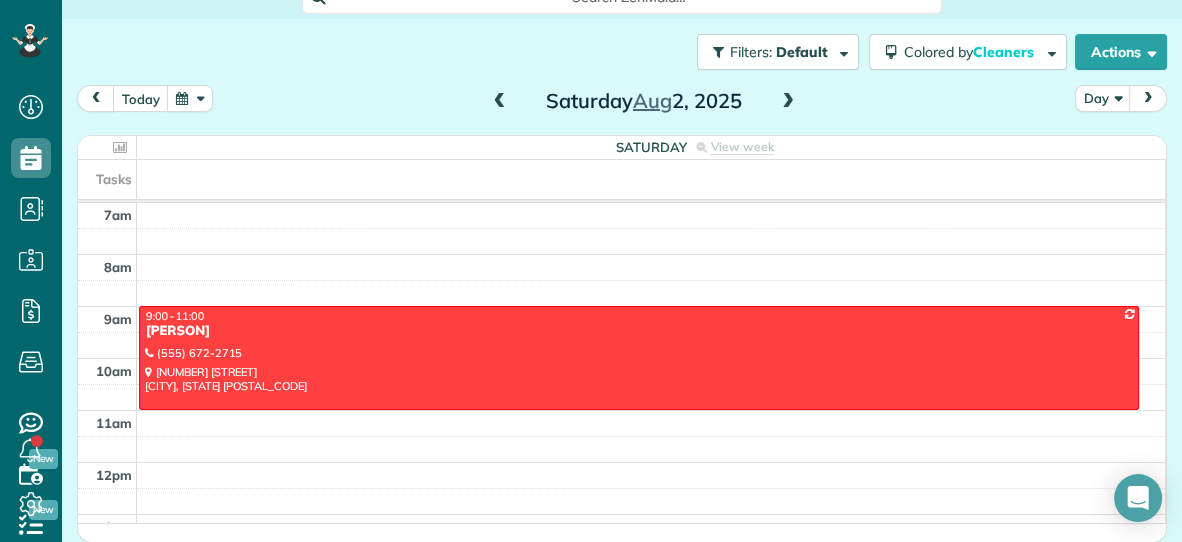click at bounding box center (500, 102) 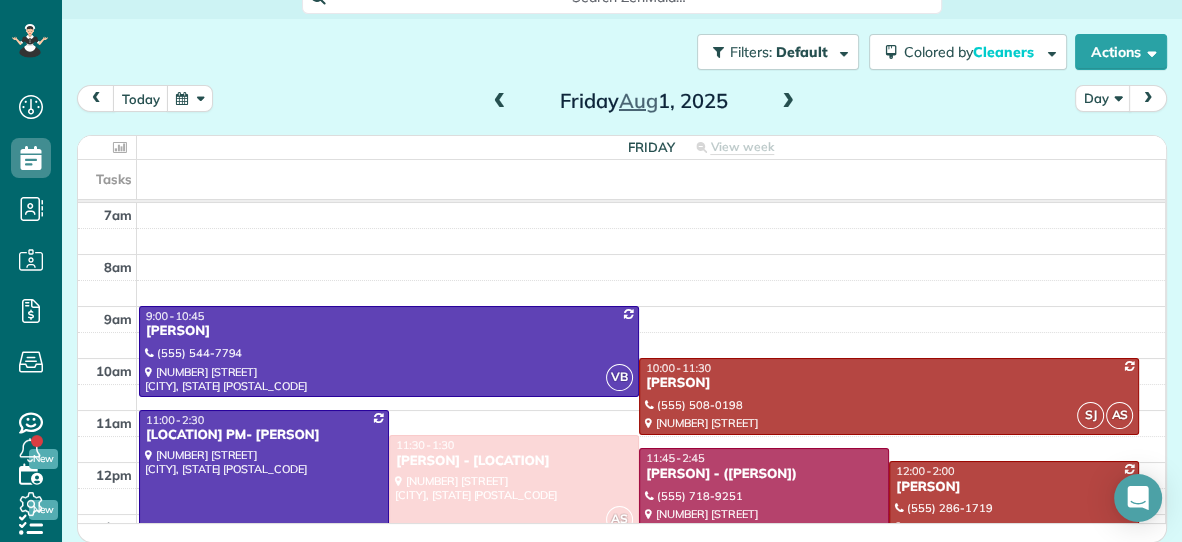scroll, scrollTop: 0, scrollLeft: 0, axis: both 